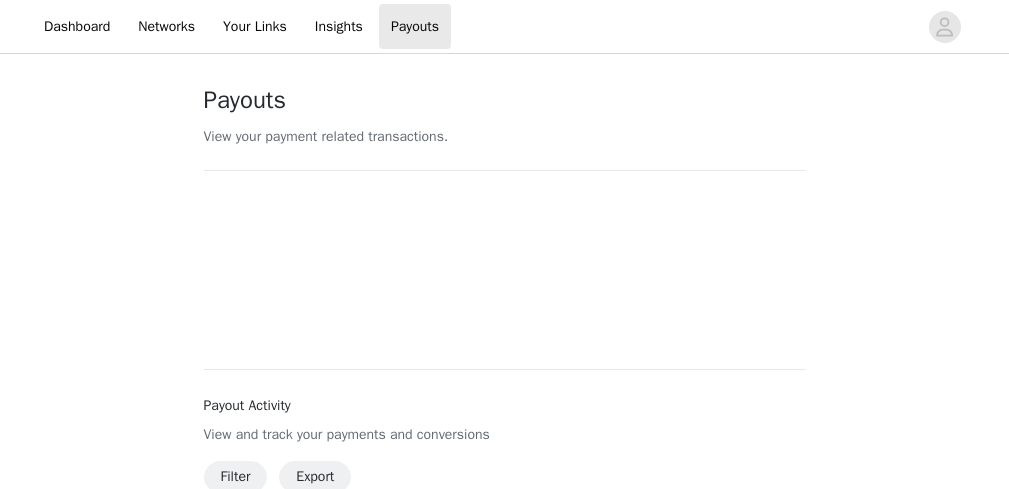 scroll, scrollTop: 0, scrollLeft: 0, axis: both 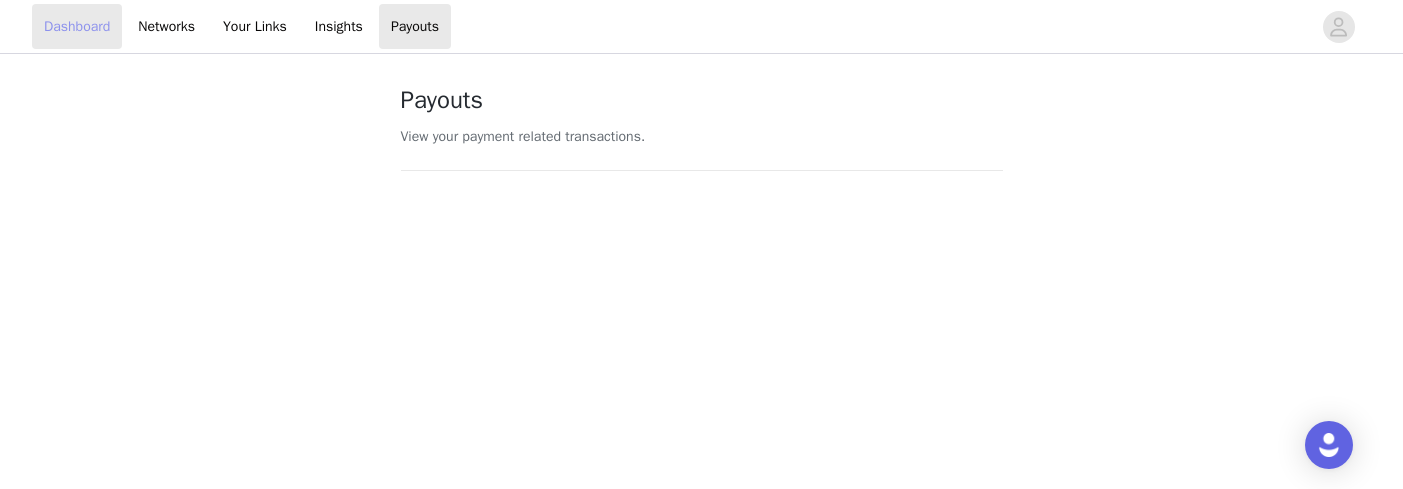 click on "Dashboard" at bounding box center (77, 26) 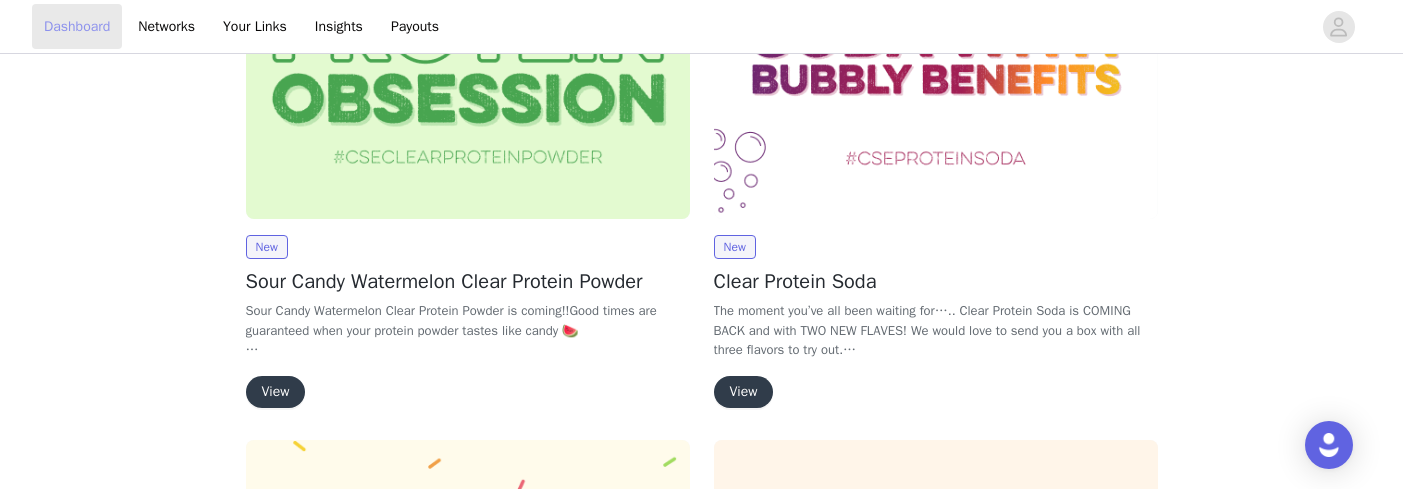scroll, scrollTop: 200, scrollLeft: 0, axis: vertical 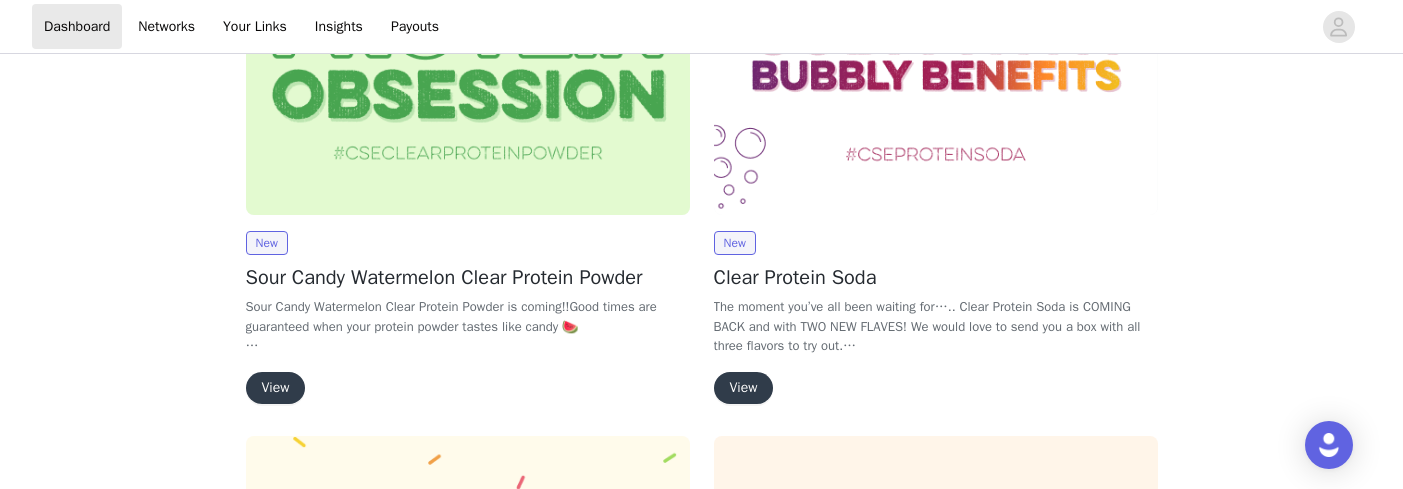 click on "View" at bounding box center [276, 388] 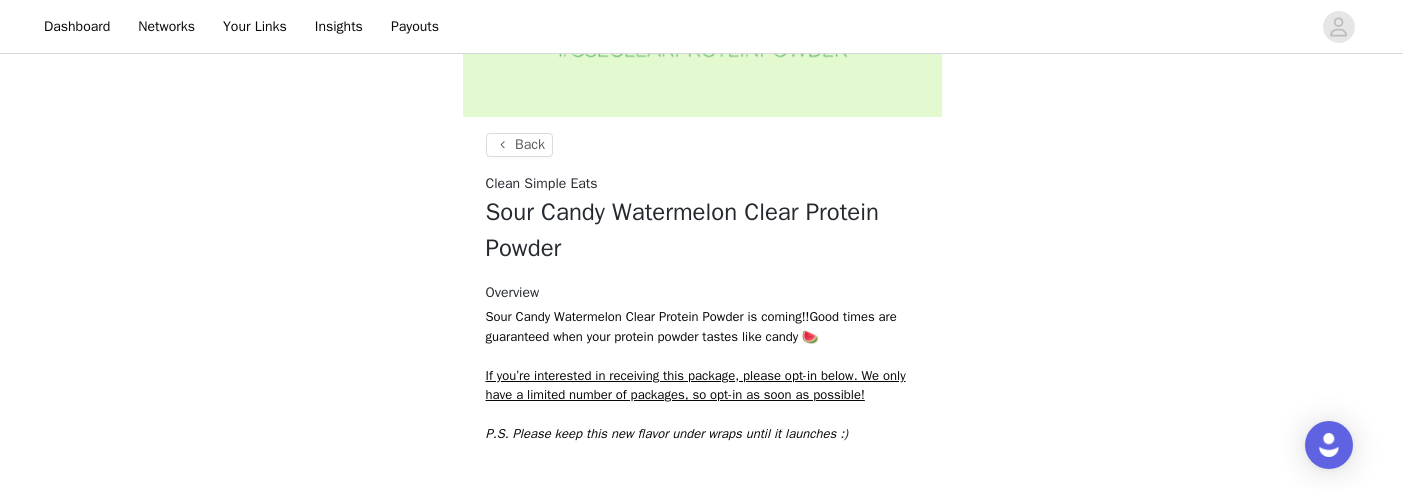 scroll, scrollTop: 391, scrollLeft: 0, axis: vertical 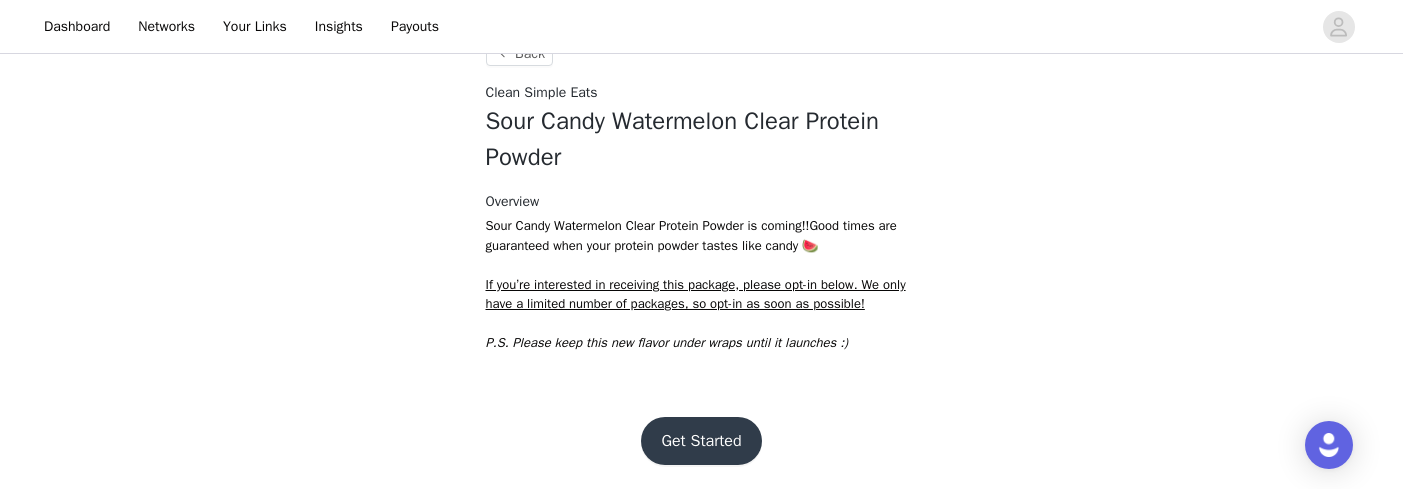 click on "Get Started" at bounding box center [701, 441] 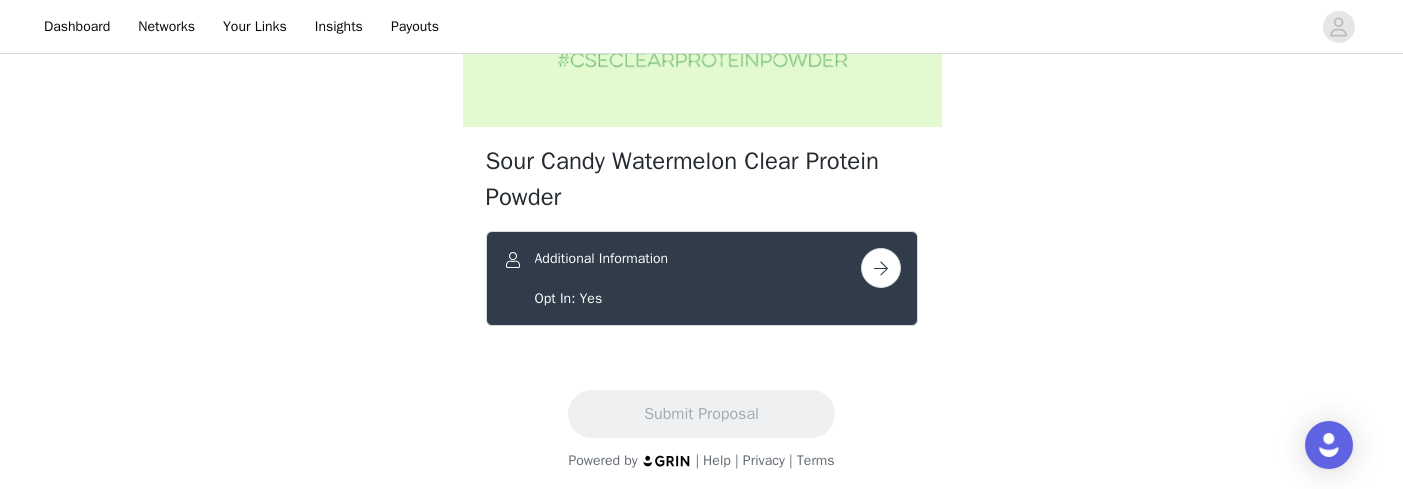 scroll, scrollTop: 296, scrollLeft: 0, axis: vertical 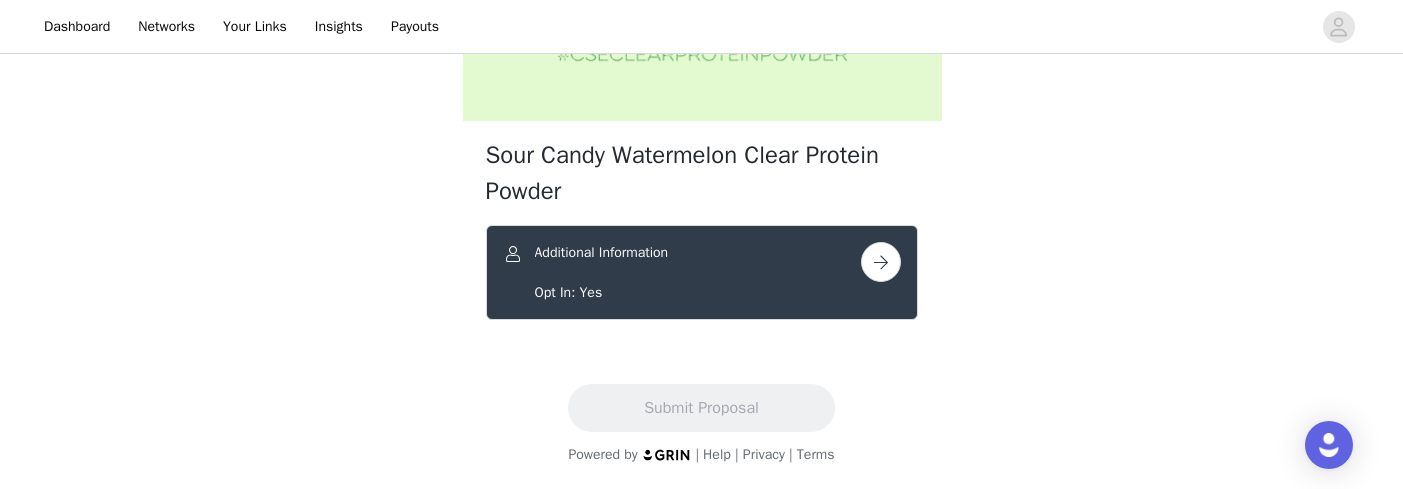 click at bounding box center (881, 262) 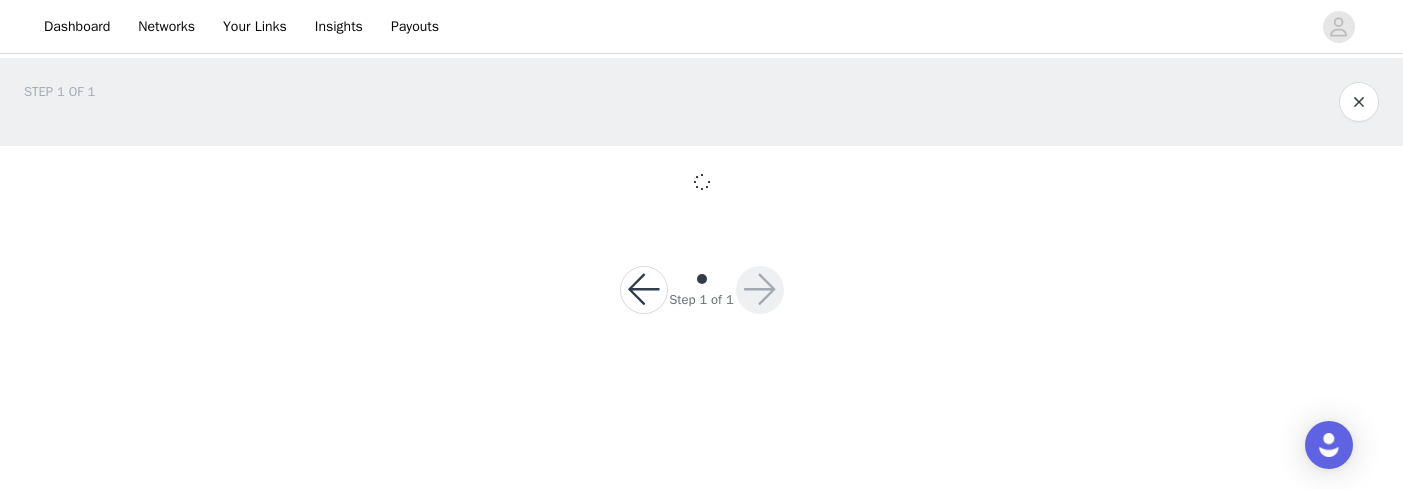 scroll, scrollTop: 0, scrollLeft: 0, axis: both 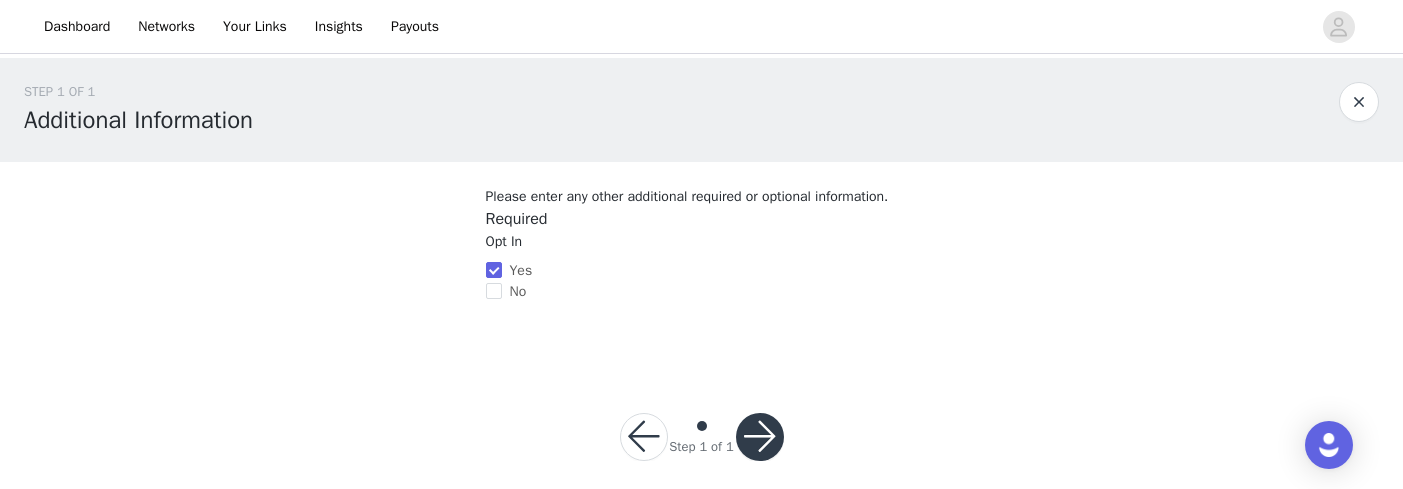 click at bounding box center [760, 437] 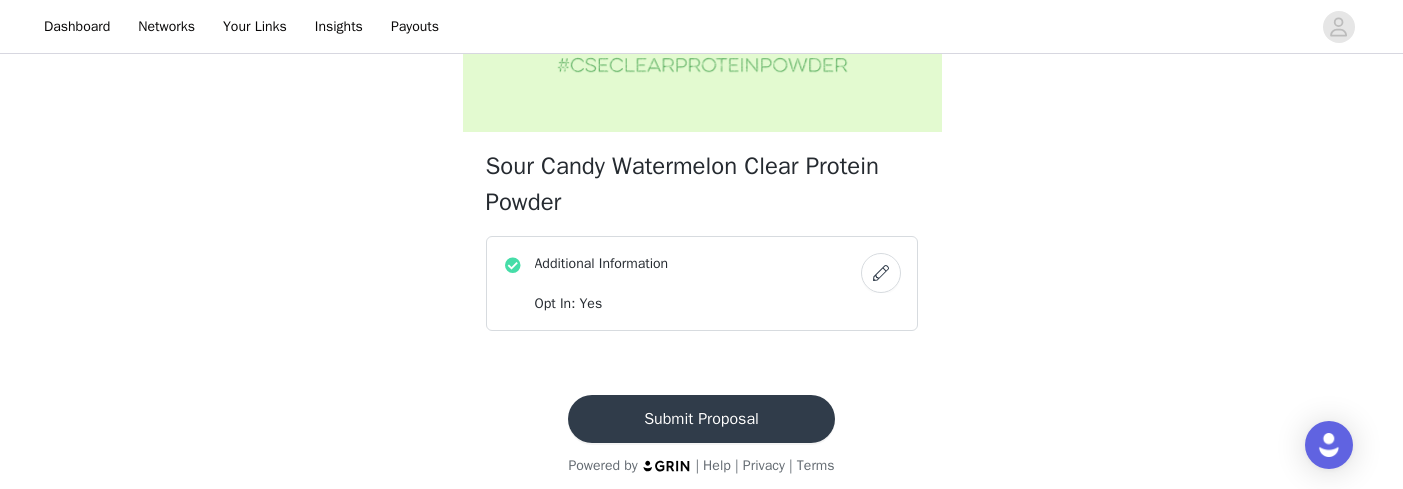 scroll, scrollTop: 296, scrollLeft: 0, axis: vertical 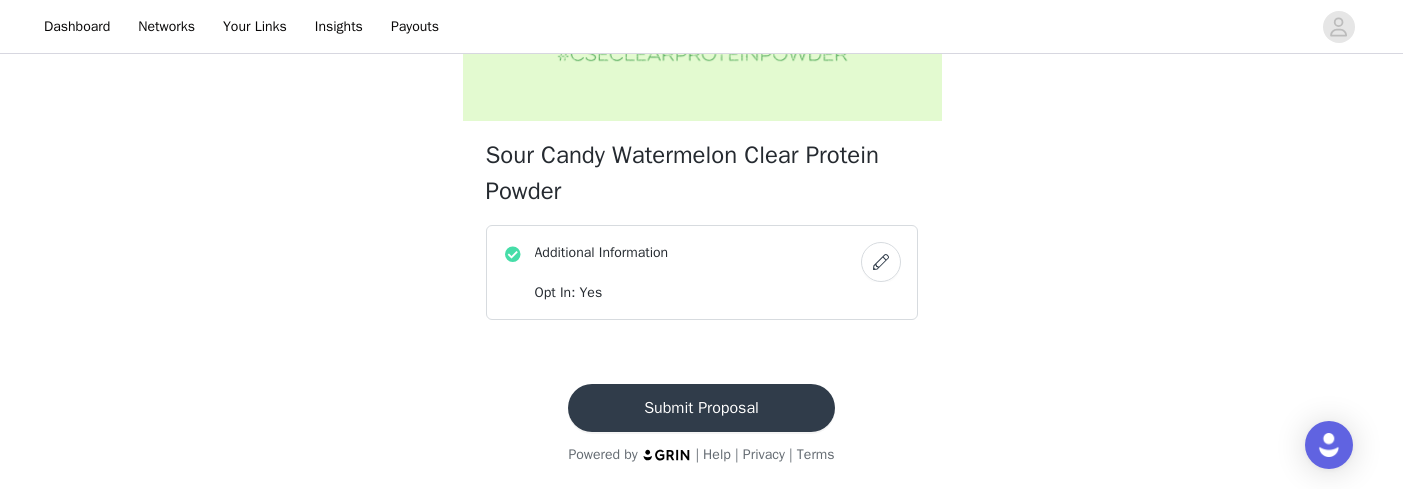 click on "Submit Proposal" at bounding box center [701, 408] 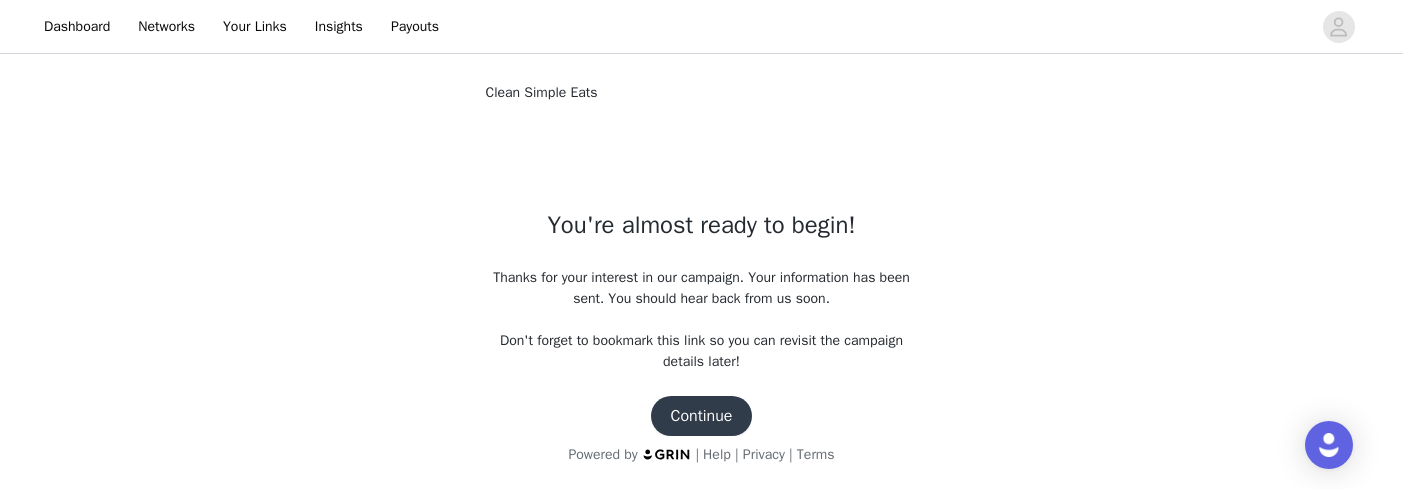click on "Continue" at bounding box center (702, 416) 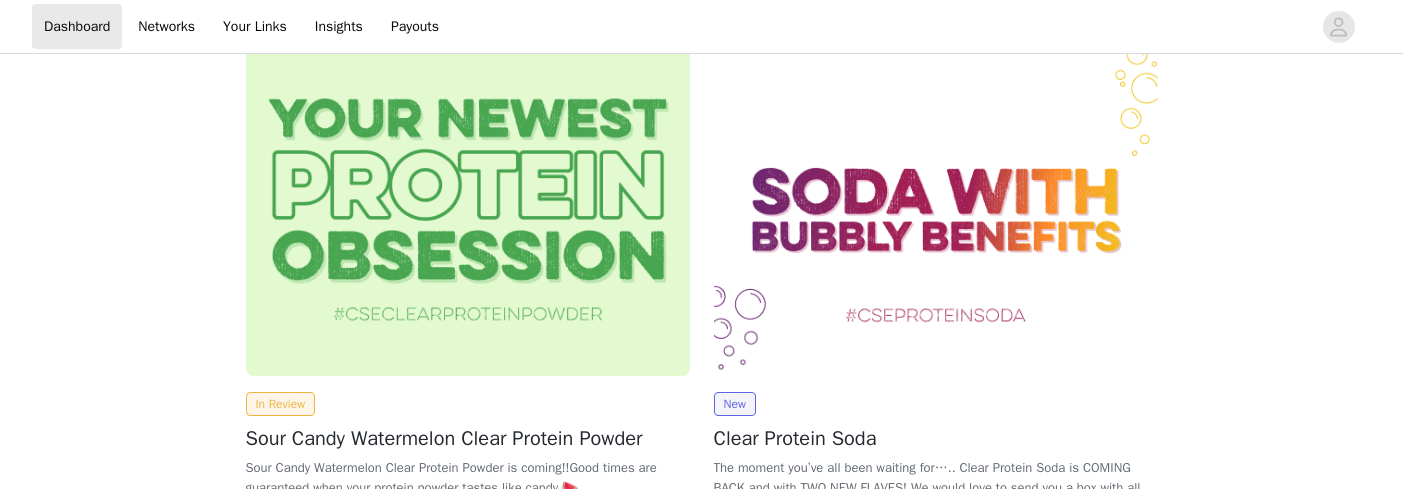 scroll, scrollTop: 200, scrollLeft: 0, axis: vertical 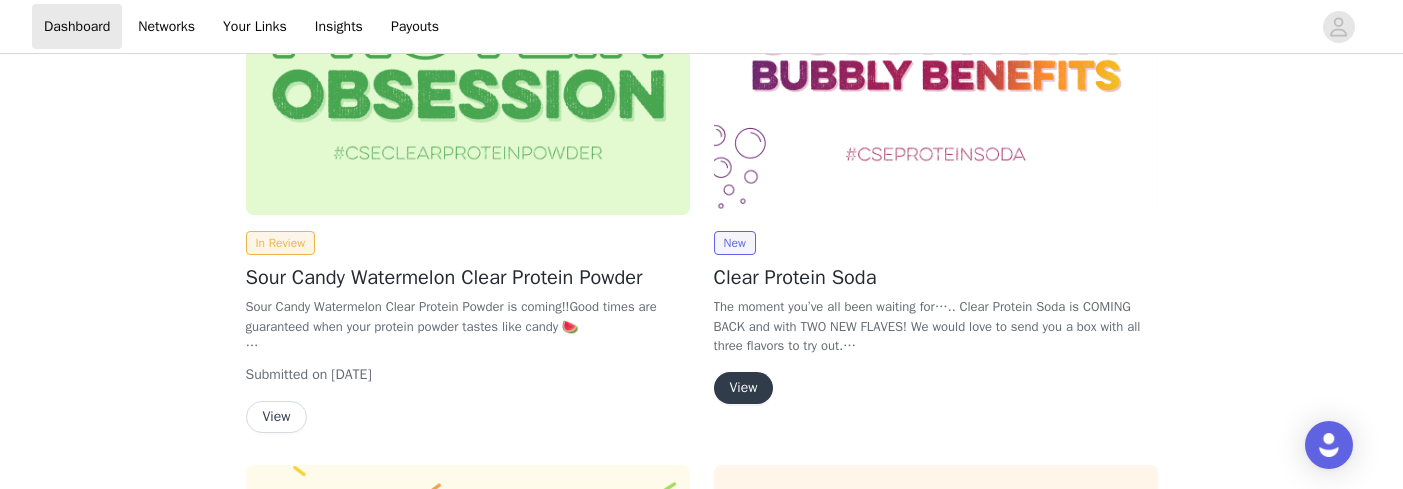 click on "View" at bounding box center (744, 388) 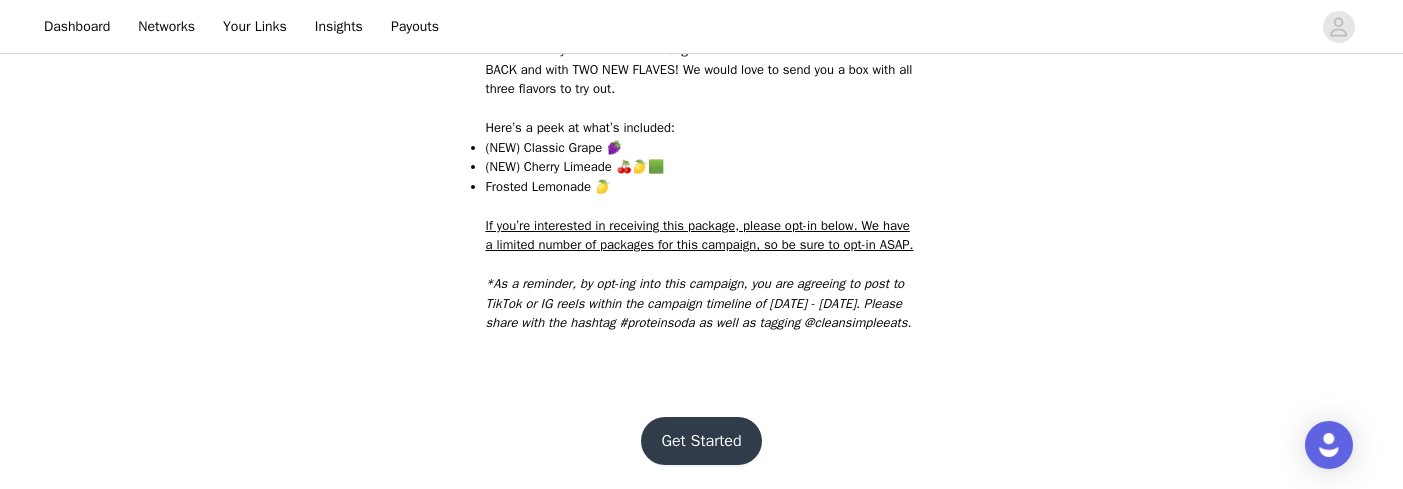 scroll, scrollTop: 570, scrollLeft: 0, axis: vertical 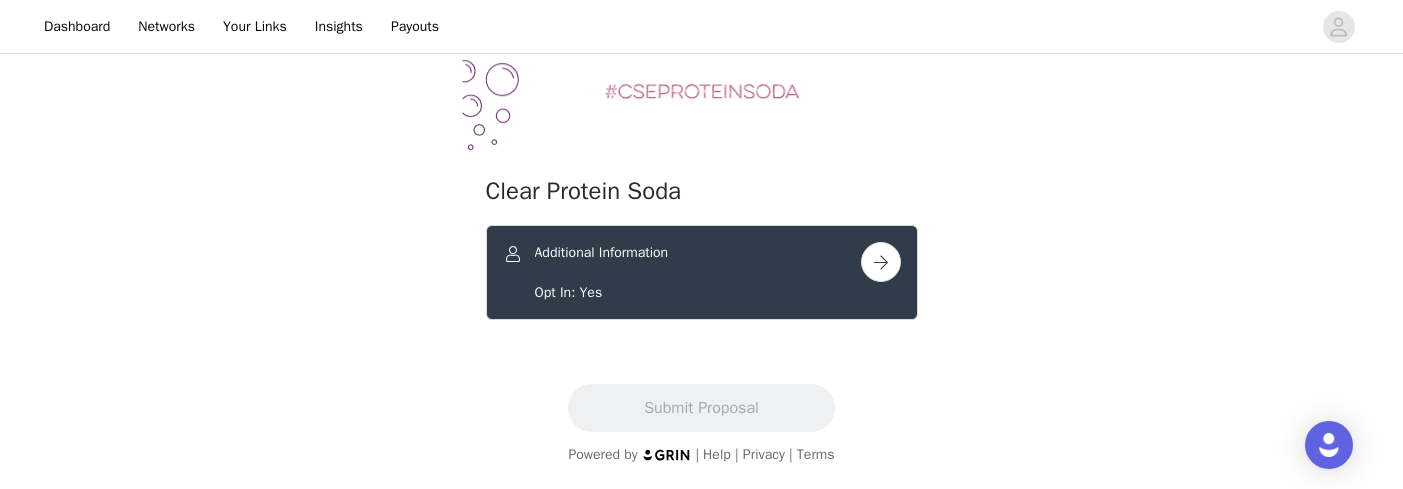 click at bounding box center (881, 262) 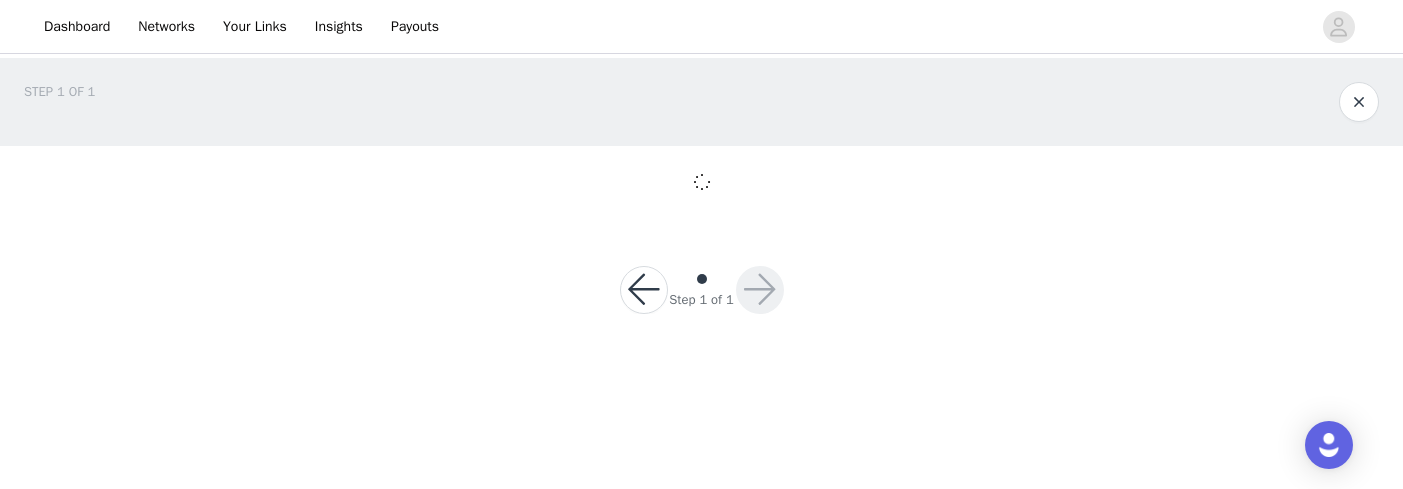 scroll, scrollTop: 0, scrollLeft: 0, axis: both 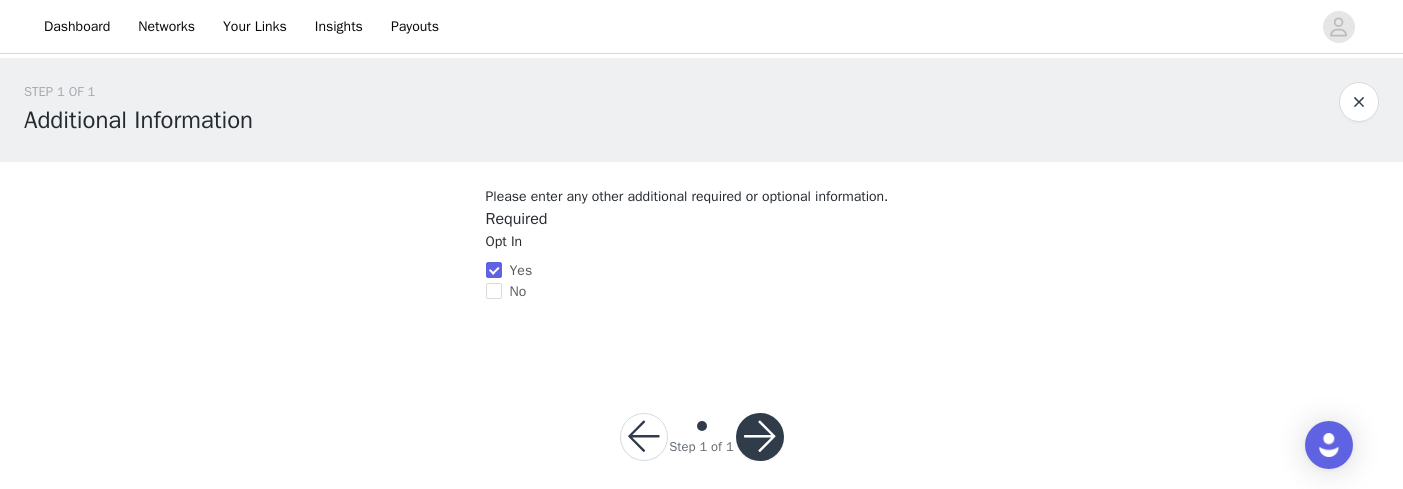 click at bounding box center [760, 437] 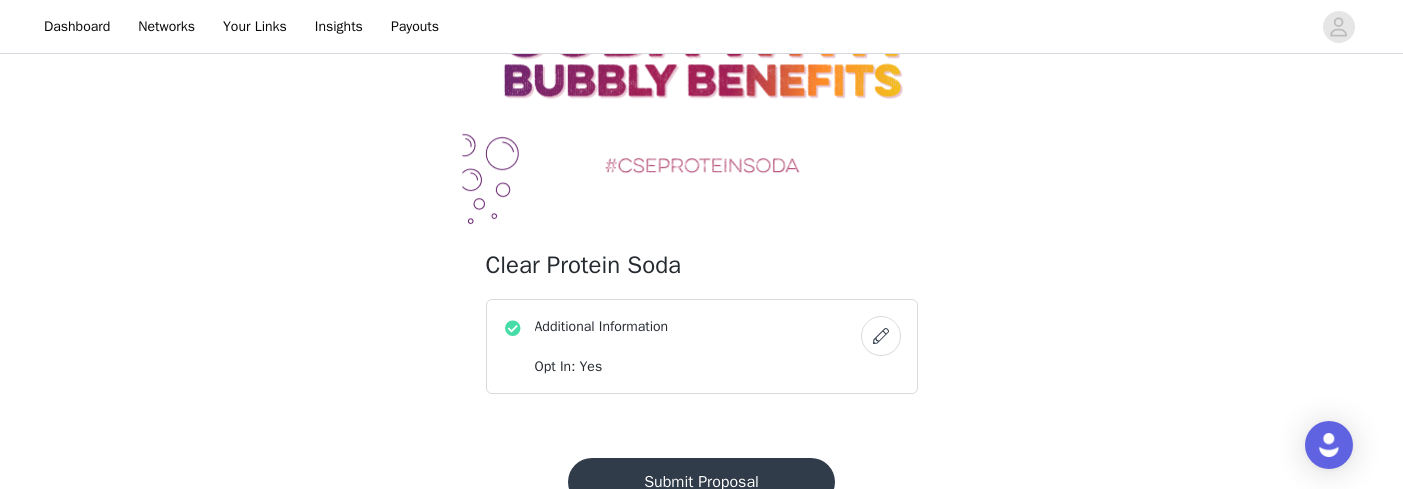 scroll, scrollTop: 200, scrollLeft: 0, axis: vertical 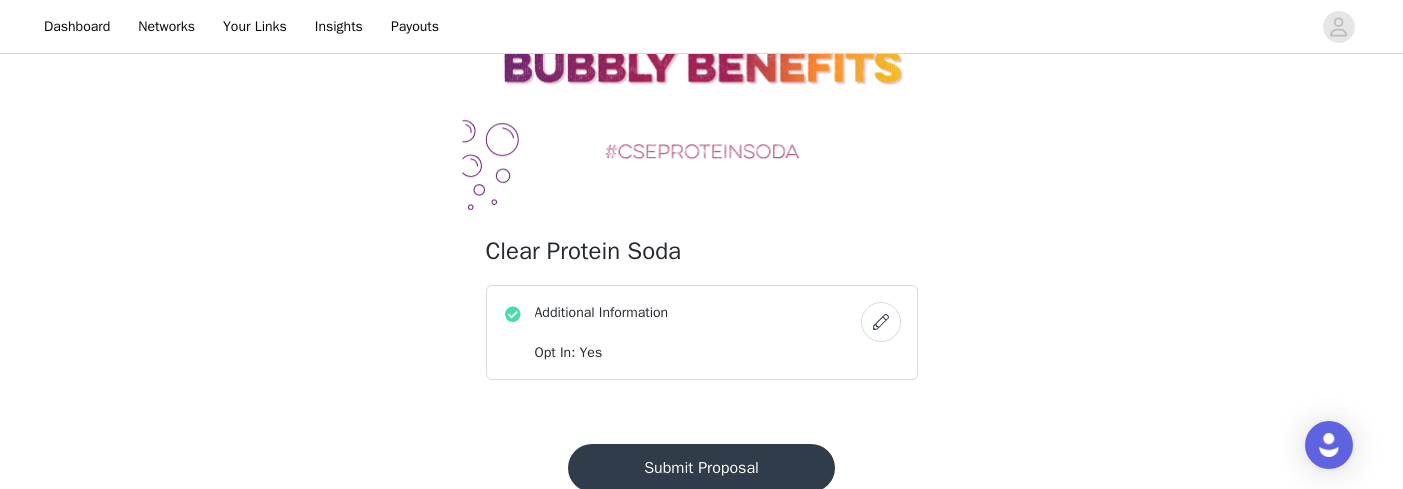 click on "Submit Proposal" at bounding box center (701, 468) 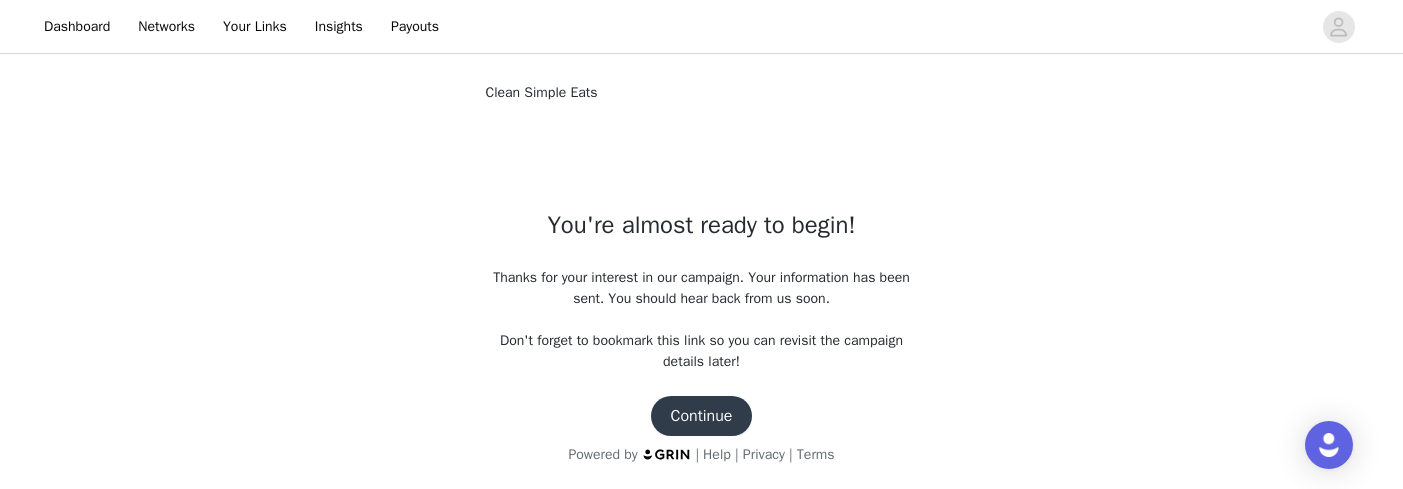 click on "Continue" at bounding box center [702, 416] 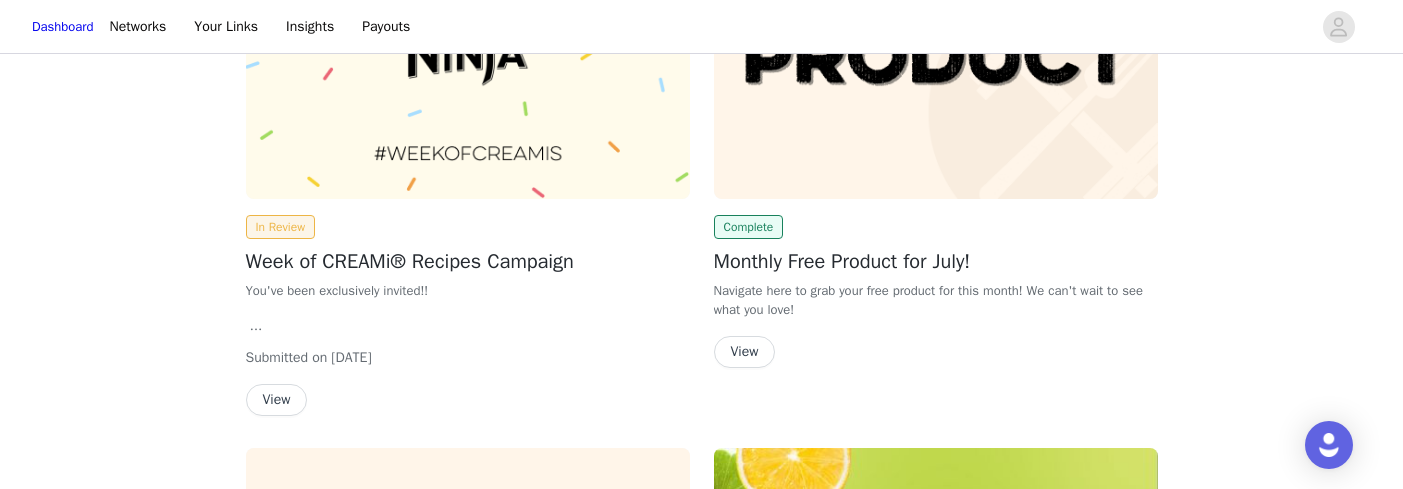 scroll, scrollTop: 800, scrollLeft: 0, axis: vertical 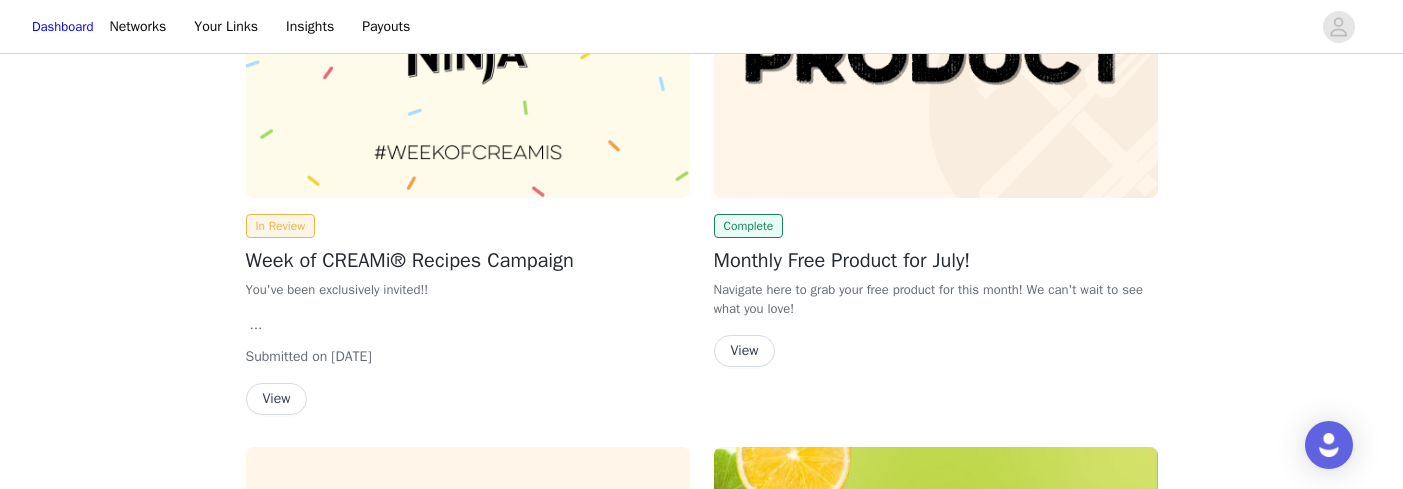 click on "In Review    Week of CREAMi® Recipes Campaign   You've been exclusively invited!!
The best week of the year is coming up, Protein CREAMi week! To celebrate, we want to send you 7 different proteins to create 7 different CREAMi recipes.
If you’re interested in receiving this package, please opt-in using your link below. We only have a limited number of packages for this campaign, so be sure to opt-in ASAP.
*As a reminder, by opt-ing into this campaign, you are agreeing to post to TikTok or IG Reels within the campaign timeline of July 14 - 20, 2025. Please share with the hashtag #weekofcreamis as well as tagging @cleansimpleeats.
Submitted on   Jul 2, 2025       View" at bounding box center (468, 144) 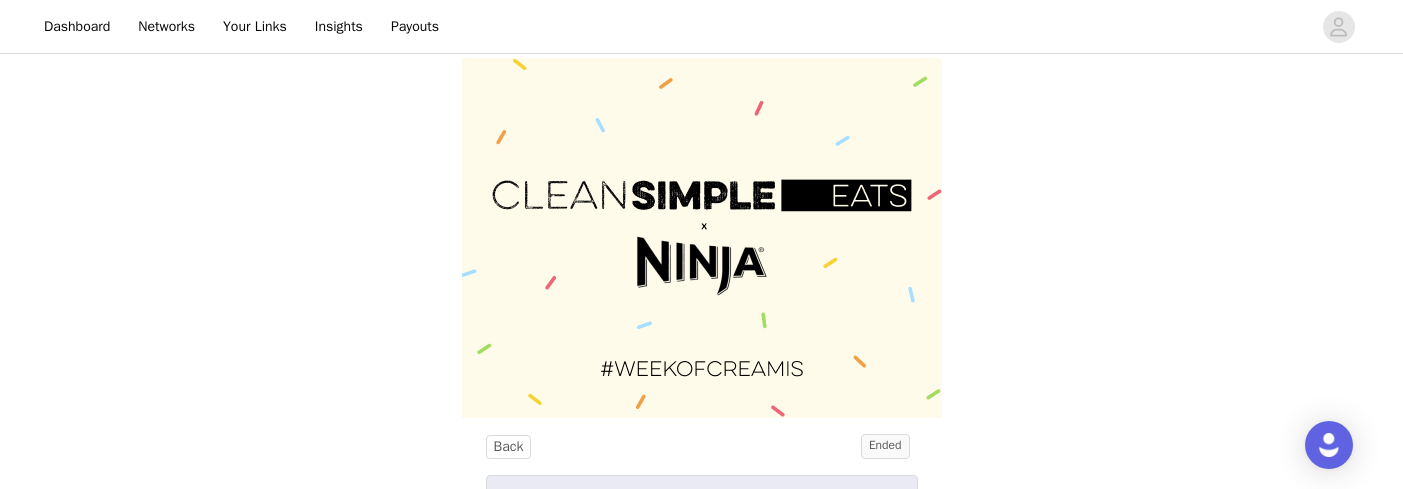 scroll, scrollTop: 271, scrollLeft: 0, axis: vertical 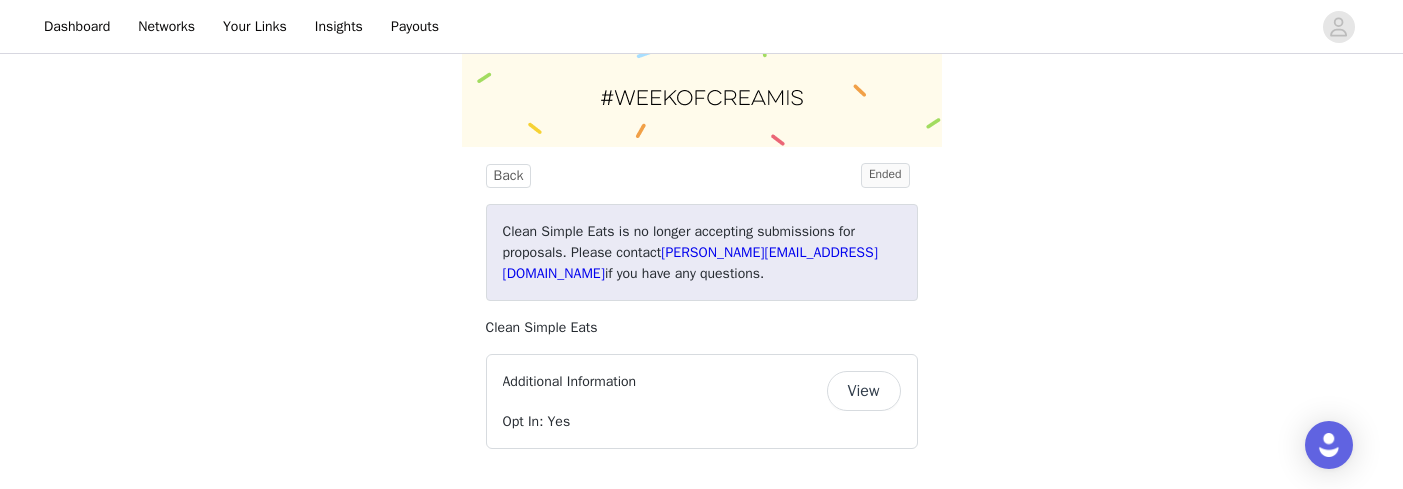 click on "View" at bounding box center [864, 391] 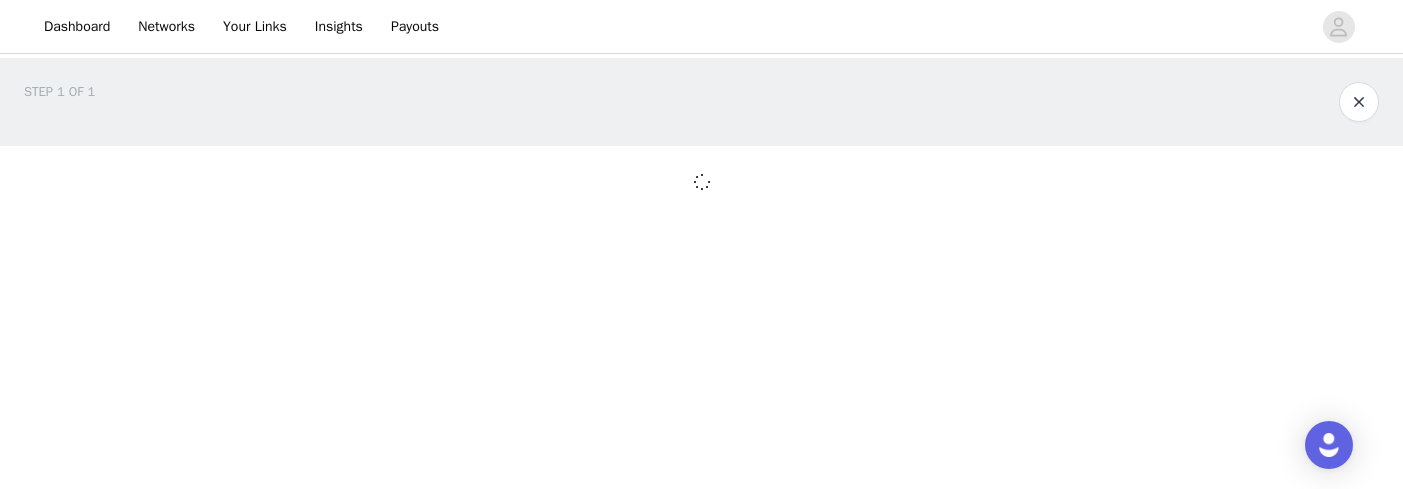 scroll, scrollTop: 0, scrollLeft: 0, axis: both 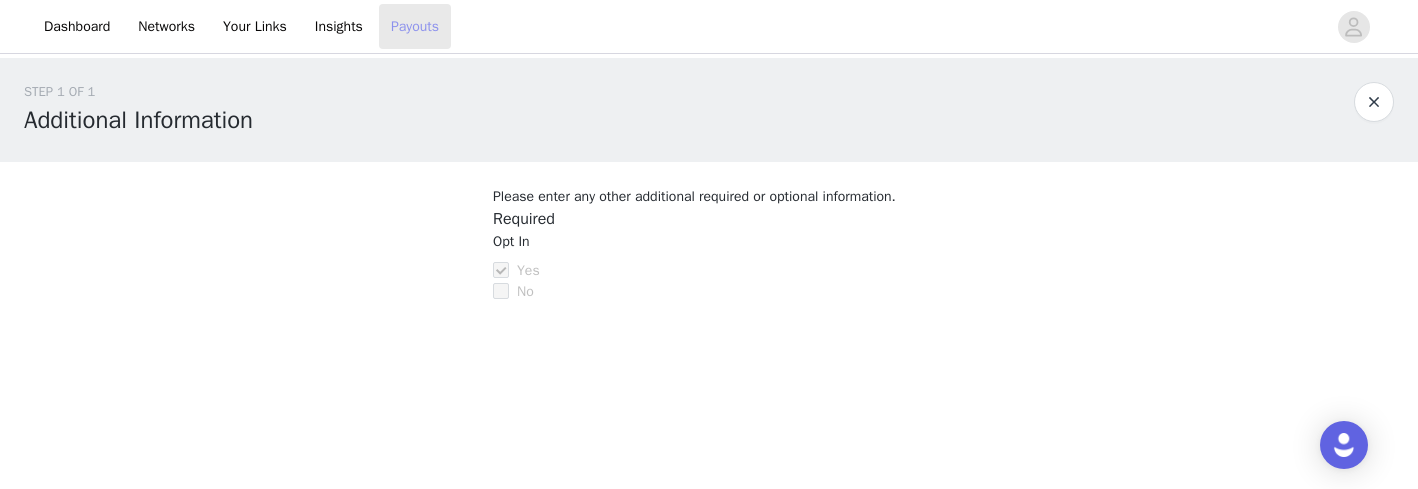 click on "Payouts" at bounding box center [415, 26] 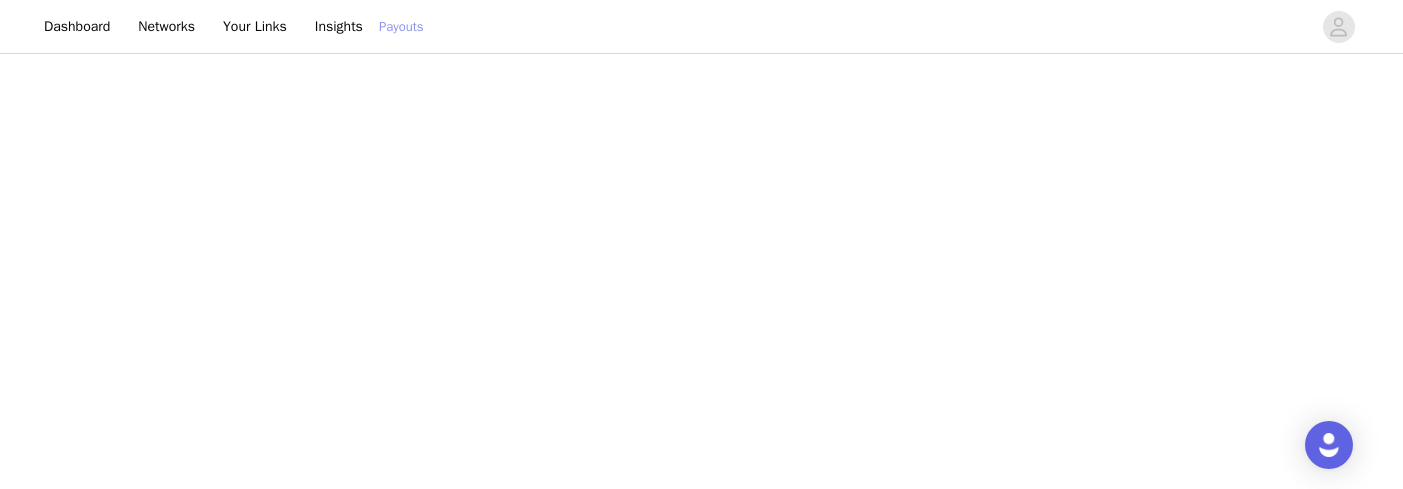 scroll, scrollTop: 900, scrollLeft: 0, axis: vertical 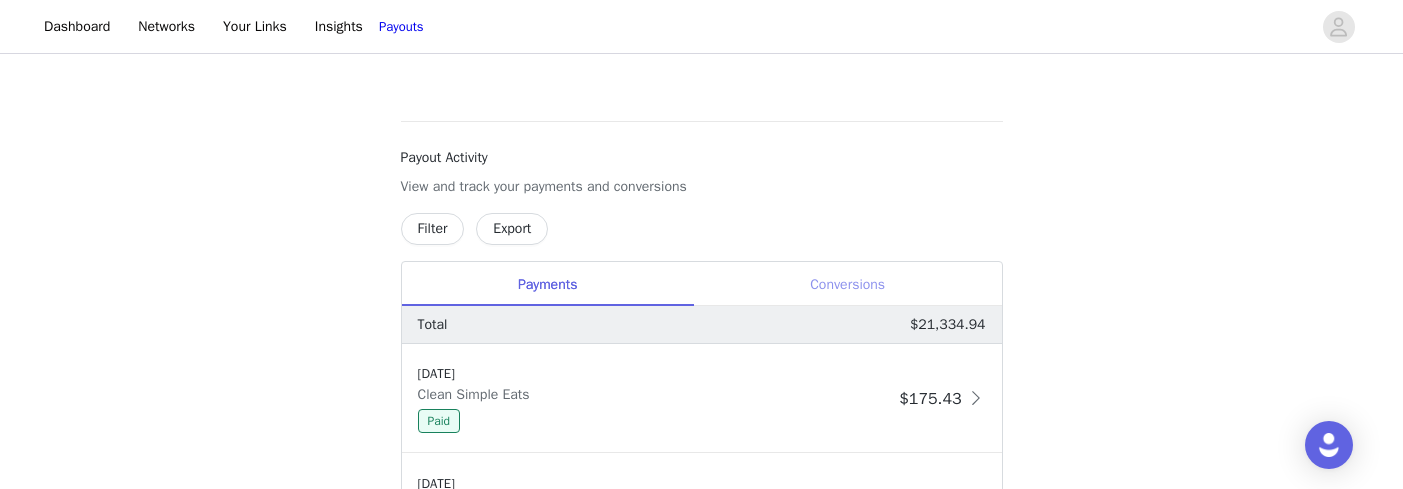 click on "Conversions" at bounding box center [848, 284] 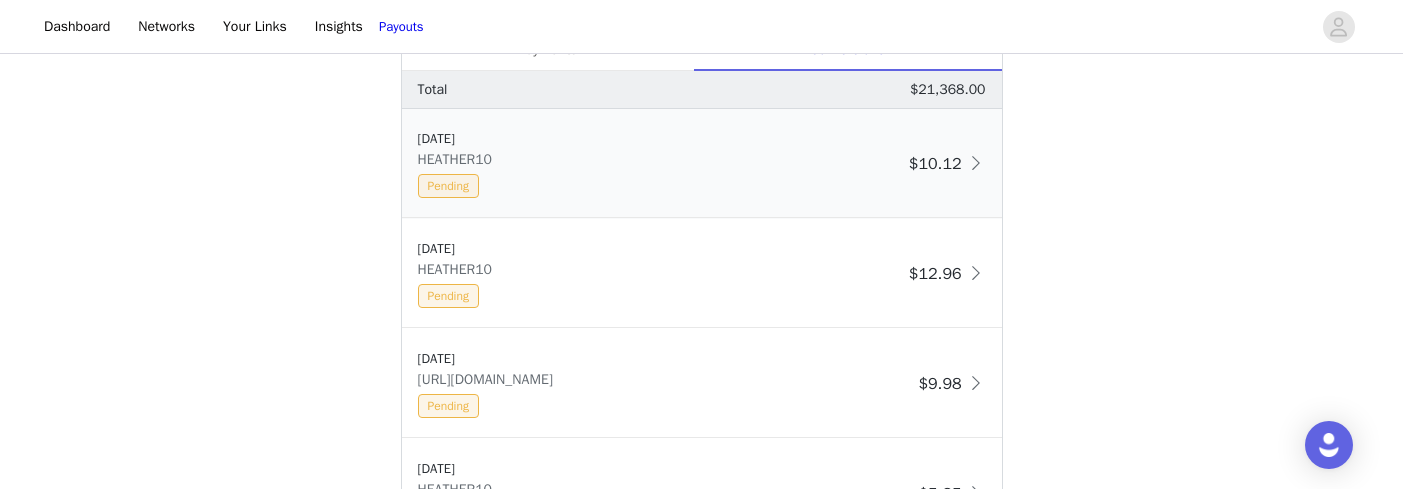 scroll, scrollTop: 1100, scrollLeft: 0, axis: vertical 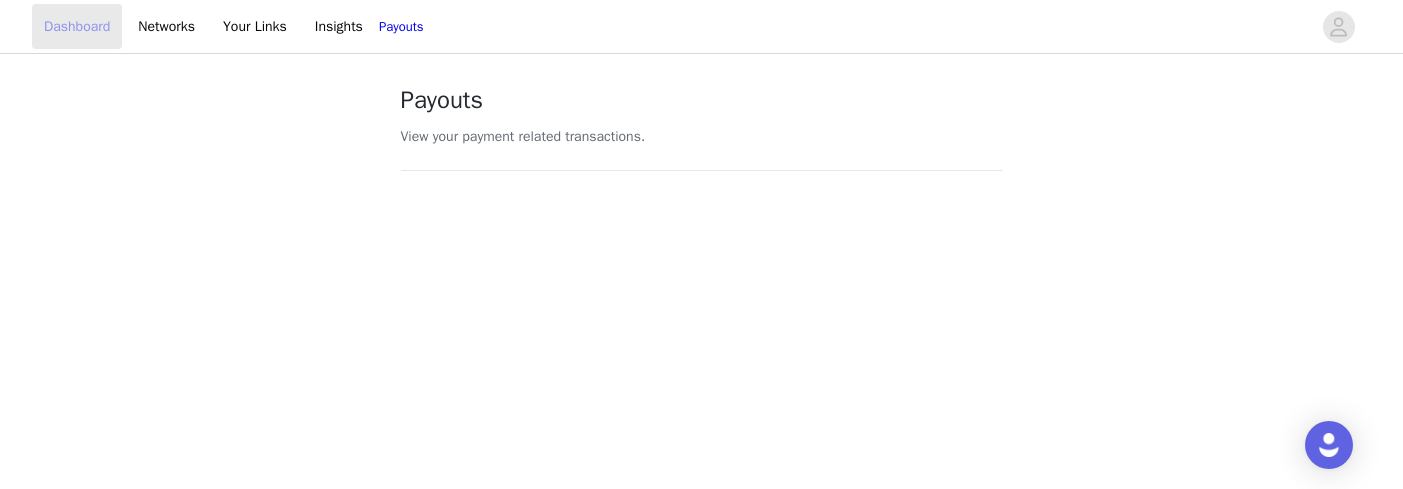 click on "Dashboard" at bounding box center [77, 26] 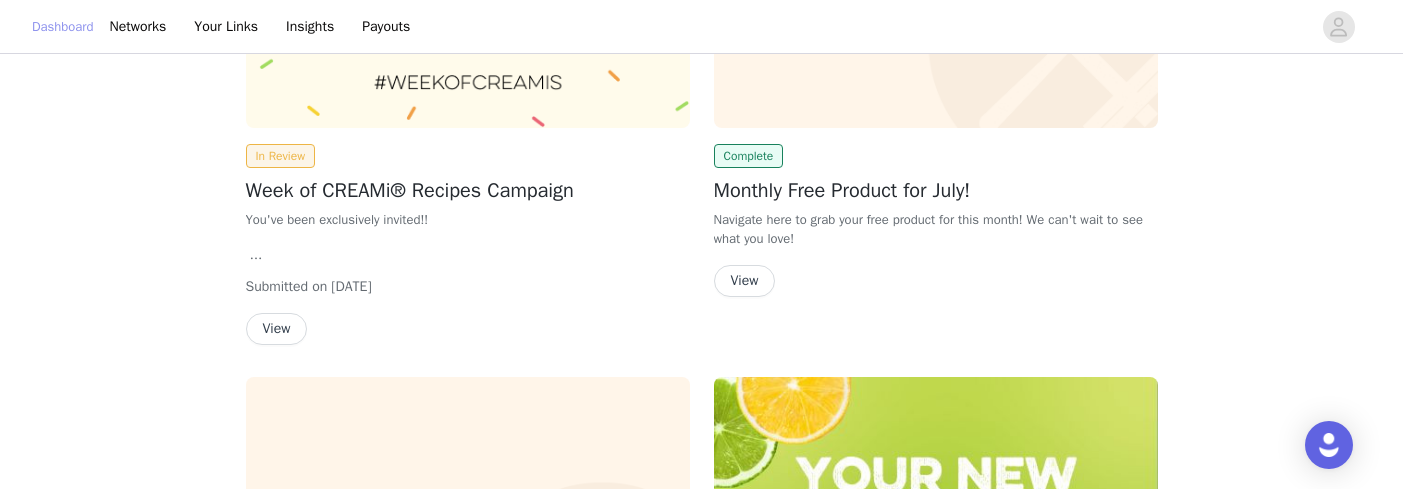 scroll, scrollTop: 900, scrollLeft: 0, axis: vertical 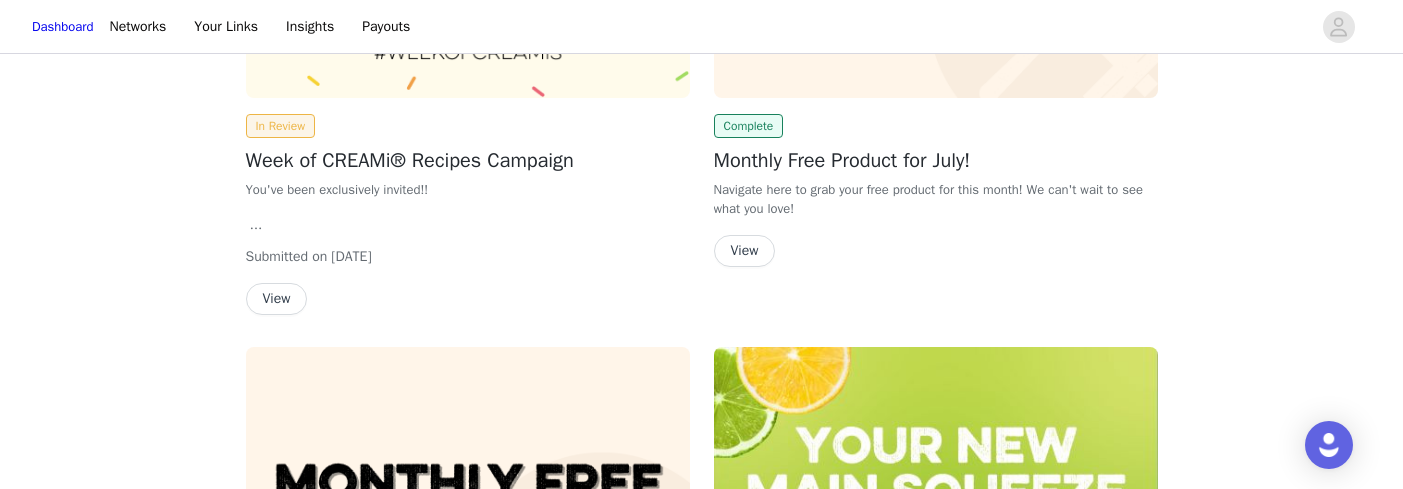 click on "Complete    Monthly Free Product for July!   Navigate here to grab your free product for this month! We can't wait to see what you love!         View" at bounding box center (936, 190) 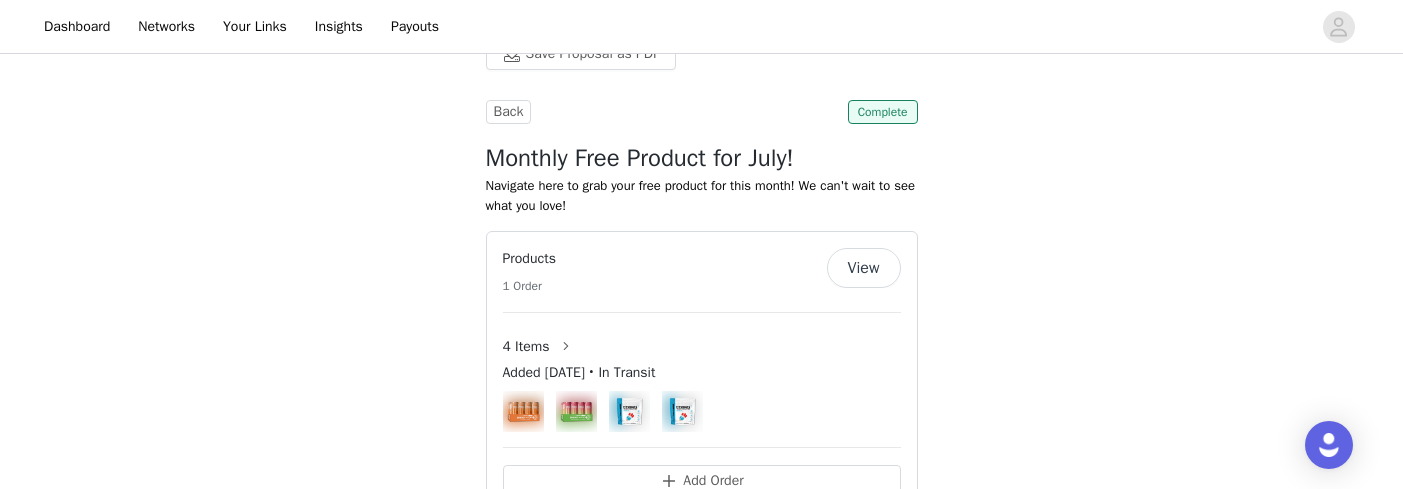 scroll, scrollTop: 459, scrollLeft: 0, axis: vertical 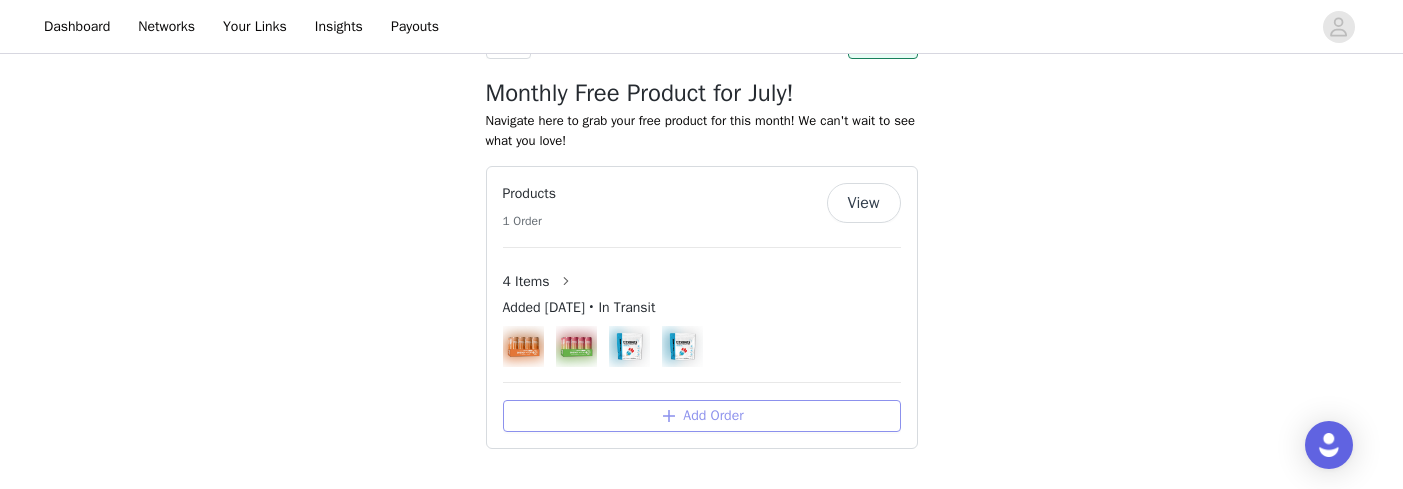 click on "Add Order" at bounding box center [702, 416] 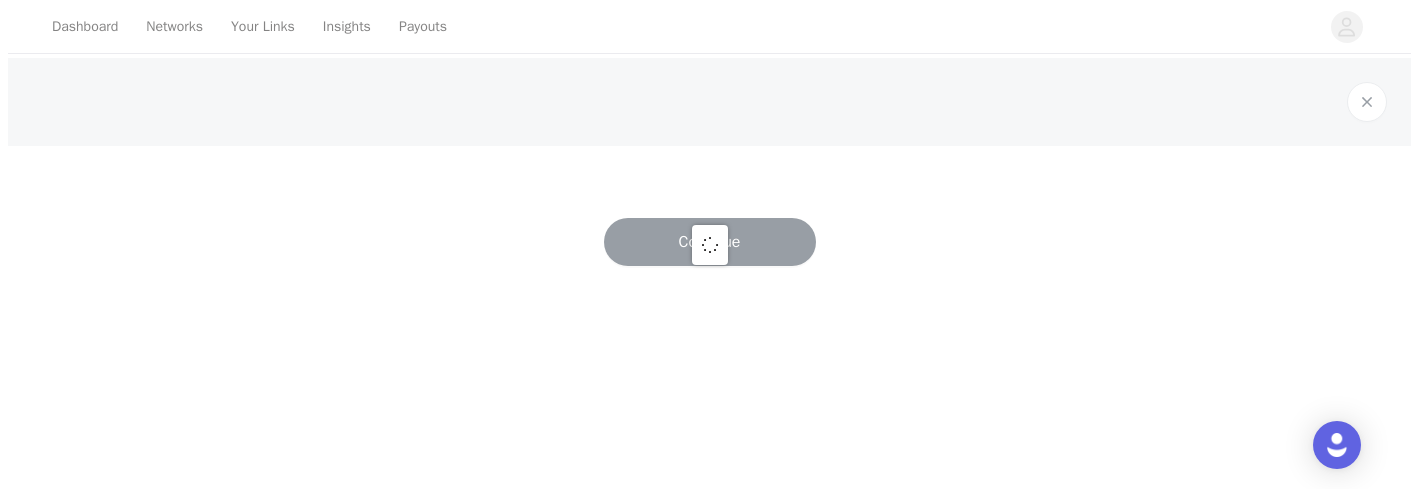 scroll, scrollTop: 0, scrollLeft: 0, axis: both 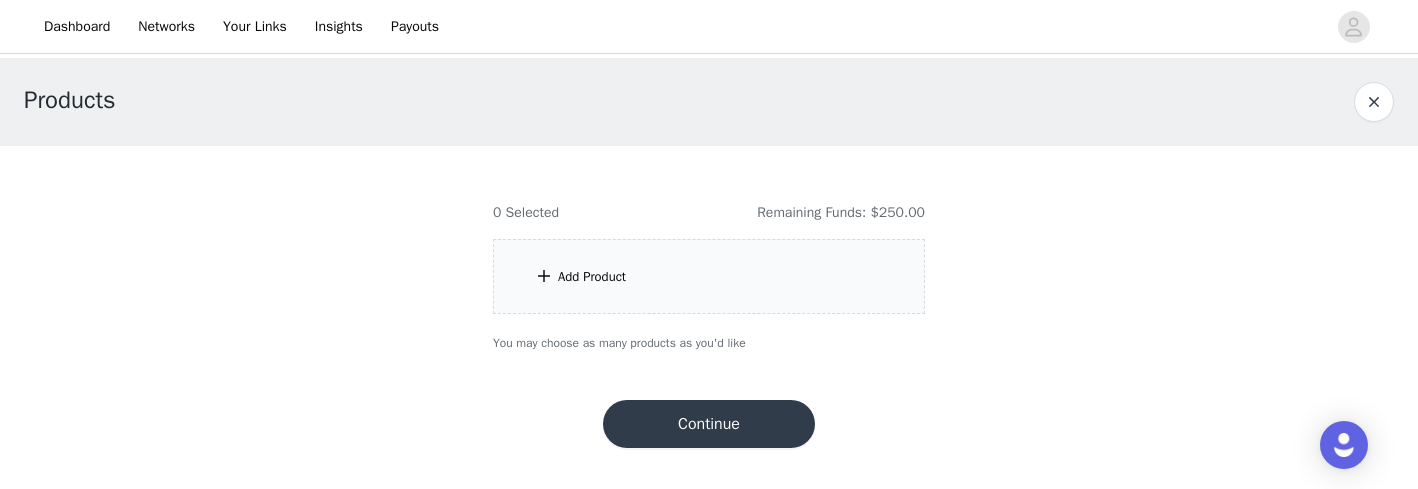 click on "Add Product" at bounding box center [709, 276] 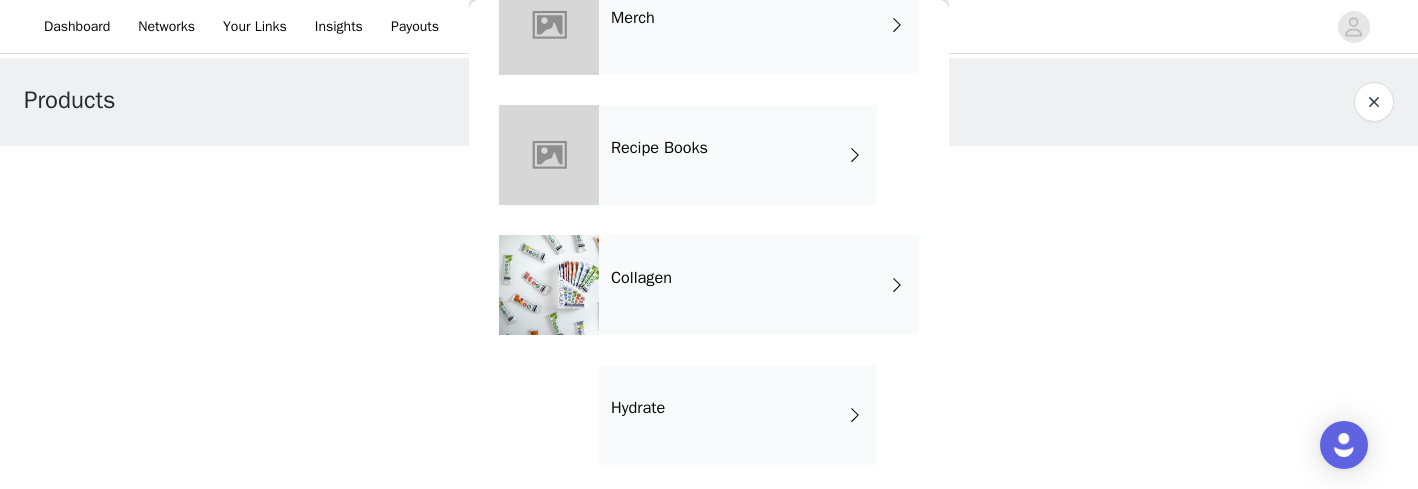 scroll, scrollTop: 501, scrollLeft: 0, axis: vertical 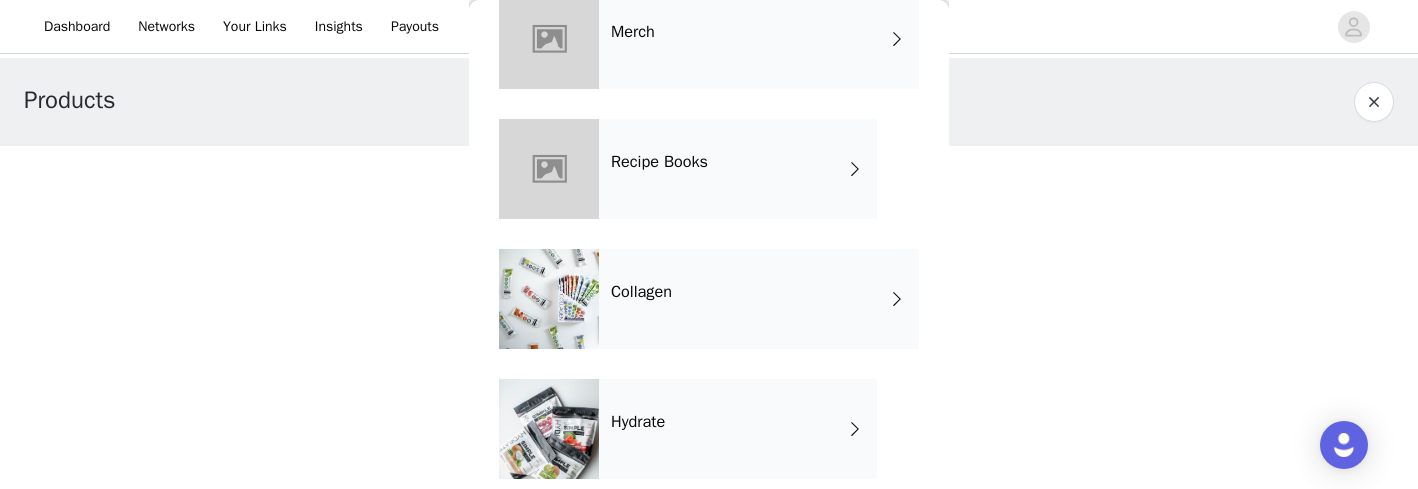 click on "Merch" at bounding box center [759, 39] 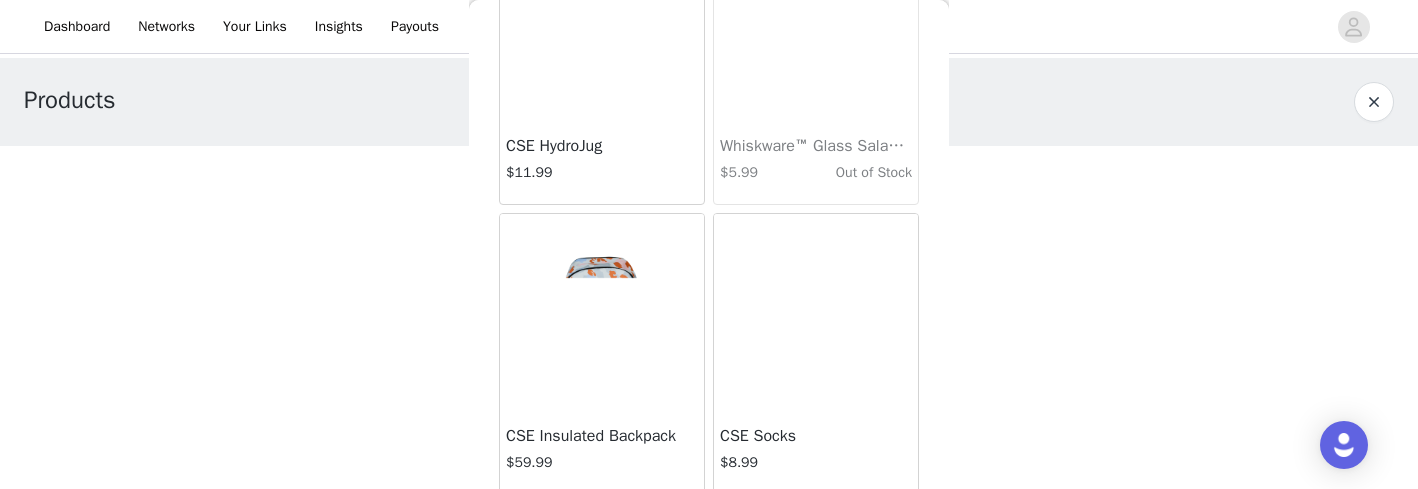 scroll, scrollTop: 767, scrollLeft: 0, axis: vertical 